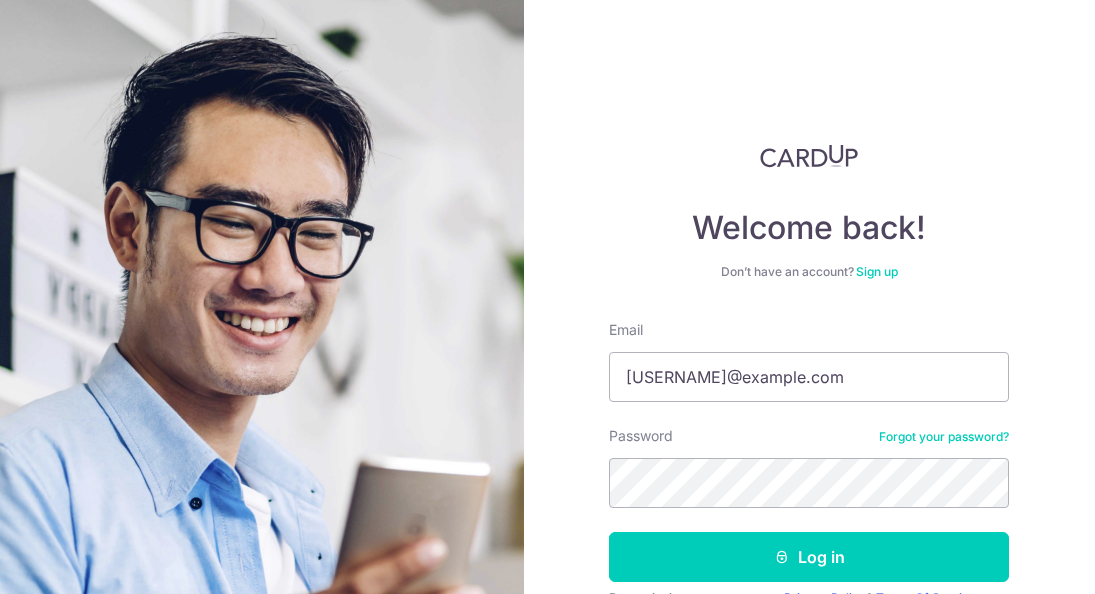 scroll, scrollTop: 0, scrollLeft: 0, axis: both 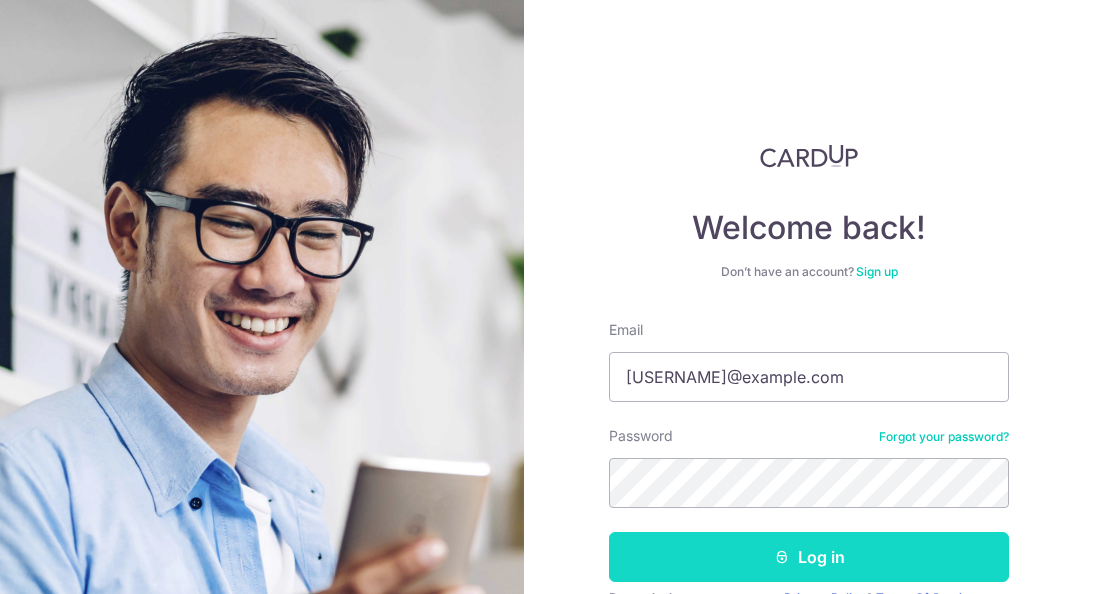 click on "Log in" at bounding box center (809, 557) 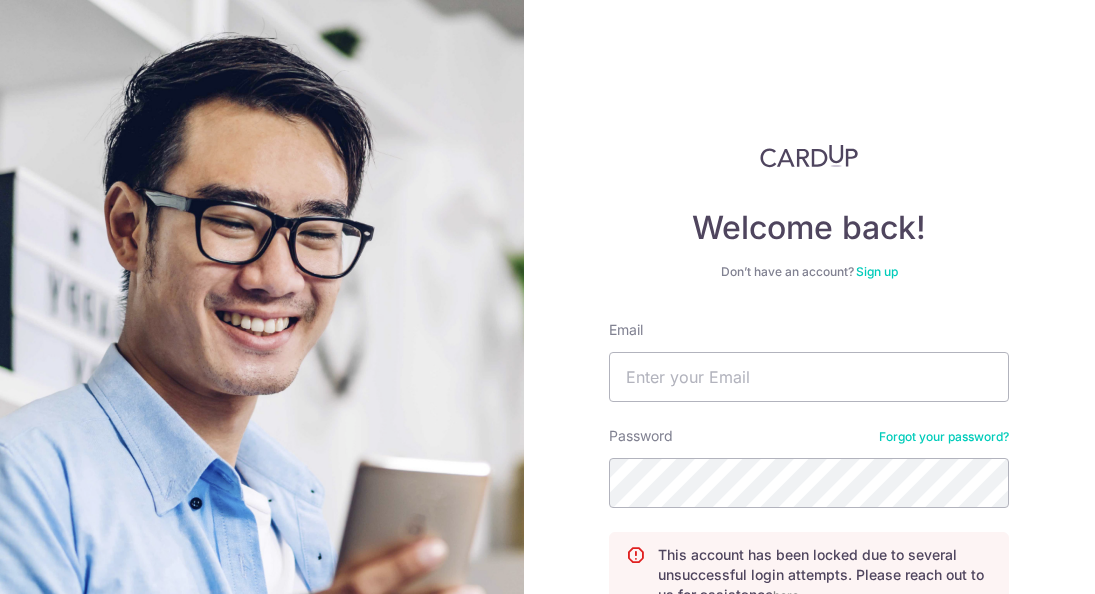 scroll, scrollTop: 0, scrollLeft: 0, axis: both 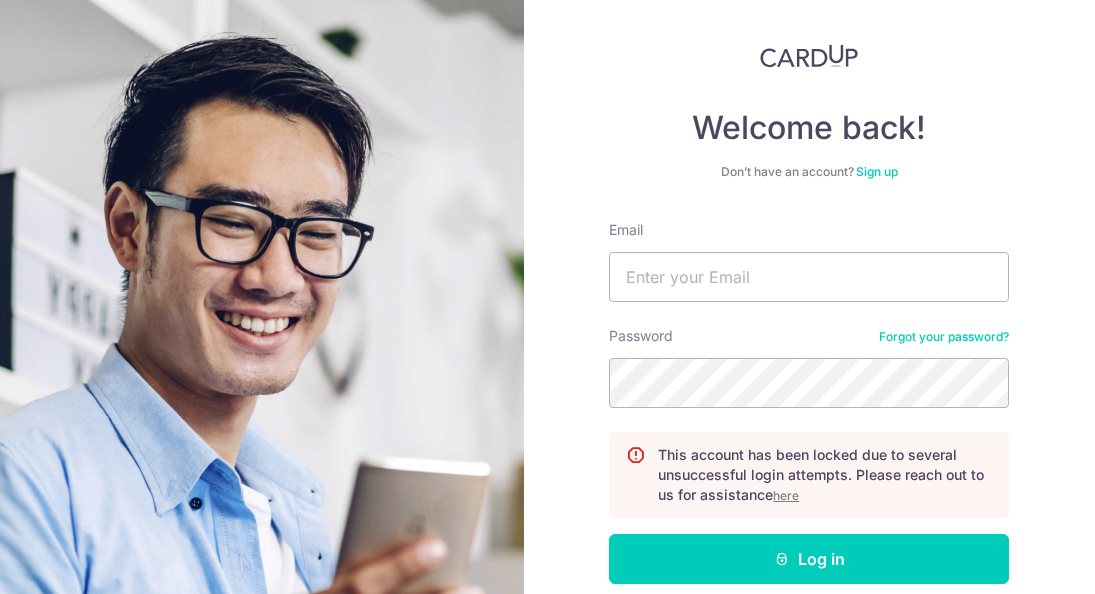 click on "here" at bounding box center (786, 495) 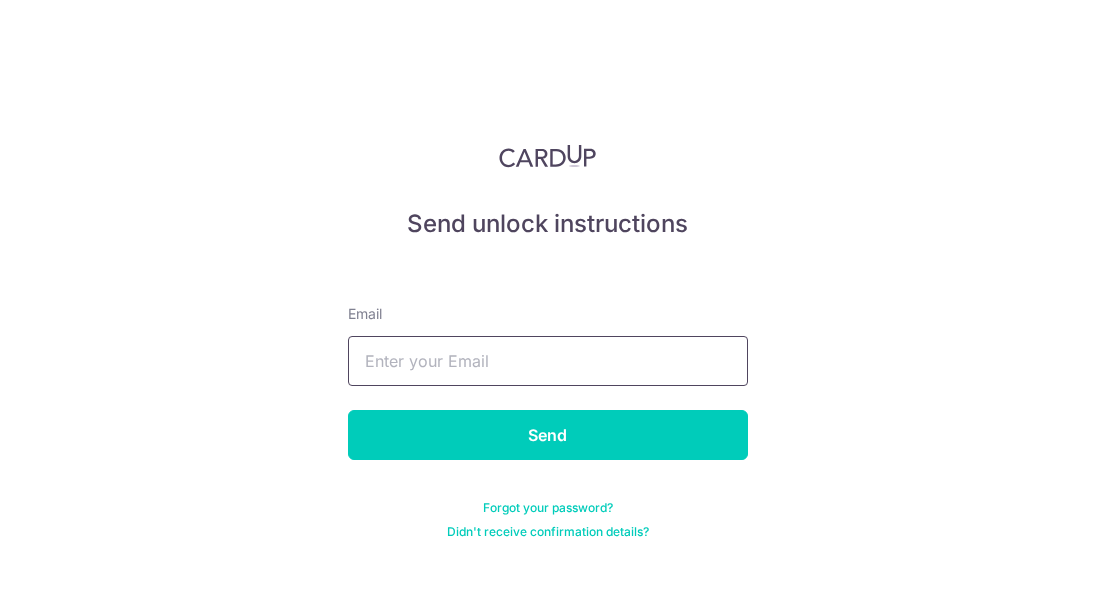 click at bounding box center (548, 361) 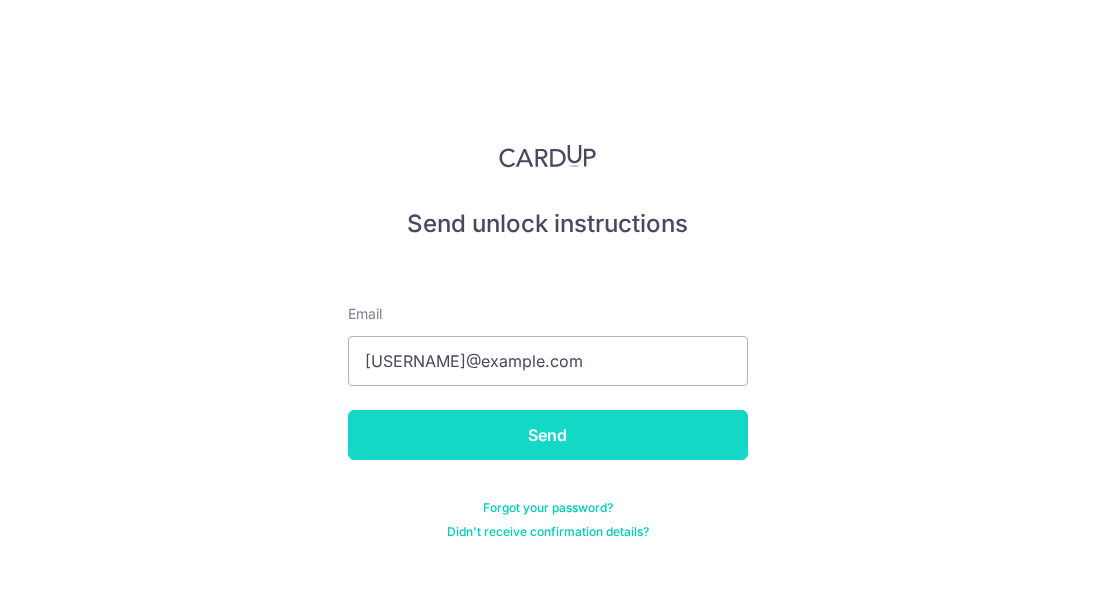 click on "Send" at bounding box center (548, 435) 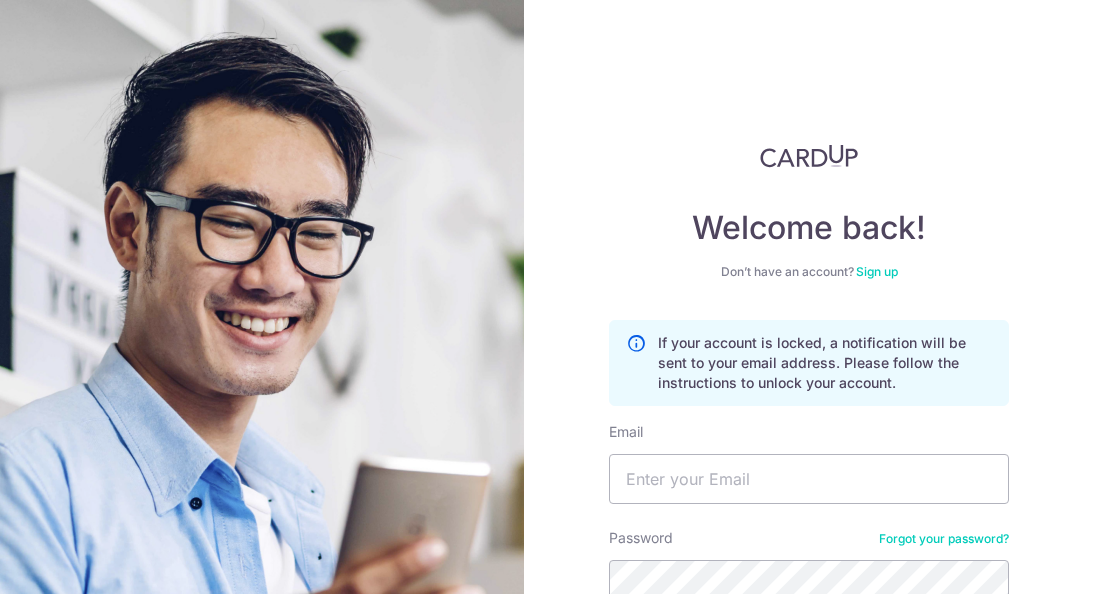 scroll, scrollTop: 0, scrollLeft: 0, axis: both 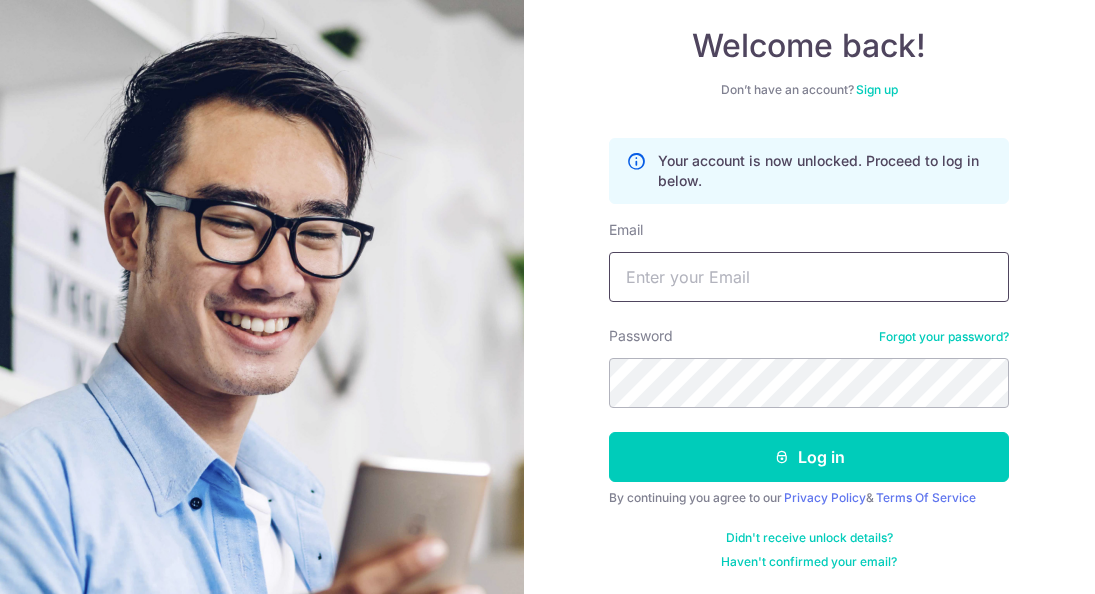 click on "Email" at bounding box center [809, 277] 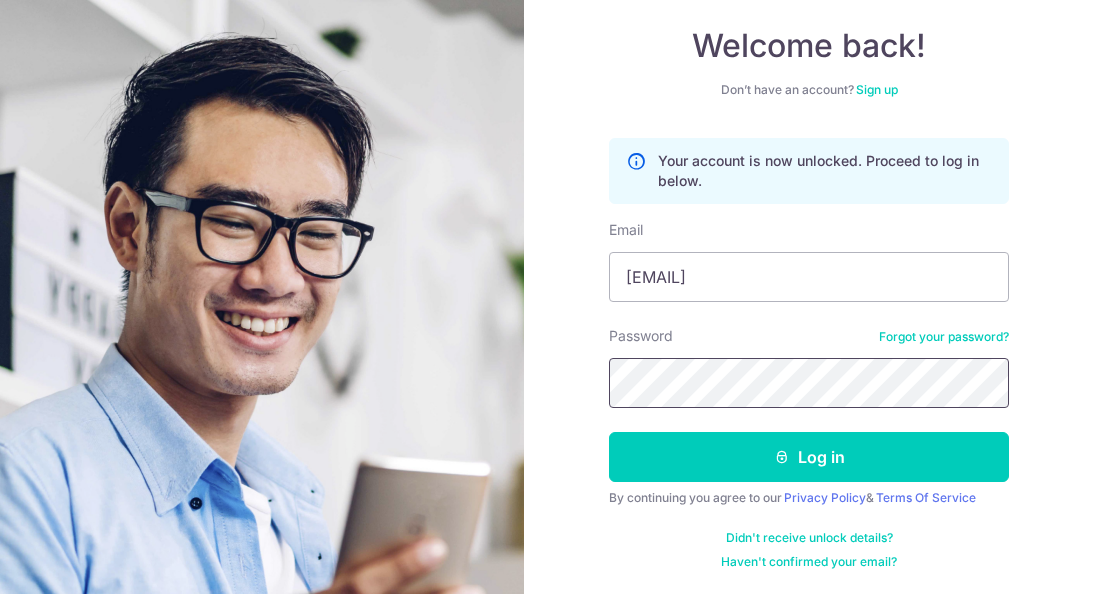 click on "Welcome back!
Don’t have an account?  Sign up
Your account is now unlocked. Proceed to log in below.
Email
khorjunxiong@gmail.com
Password
Forgot your password?
Log in
By continuing you agree to our
Privacy Policy
&  Terms Of Service
Didn't receive unlock details?
Haven't confirmed your email?" at bounding box center [547, 297] 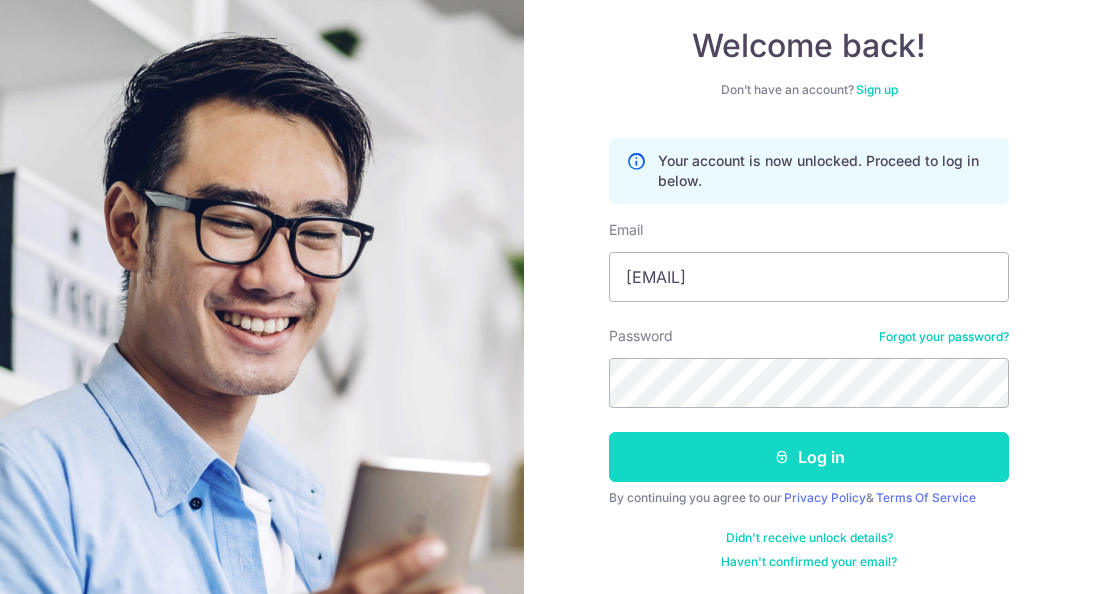 click on "Log in" at bounding box center [809, 457] 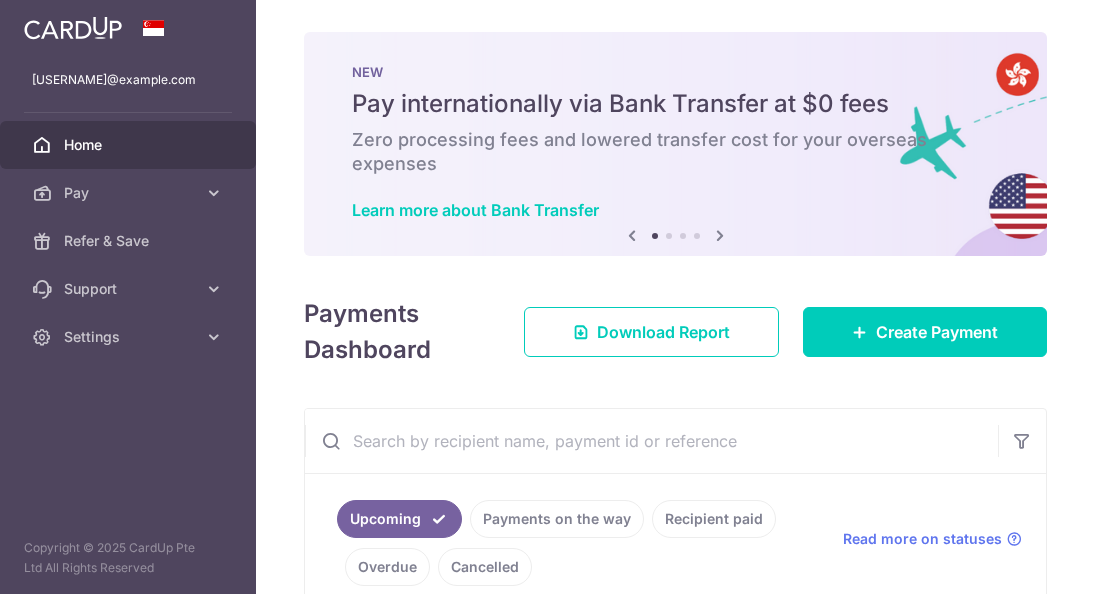 scroll, scrollTop: 0, scrollLeft: 0, axis: both 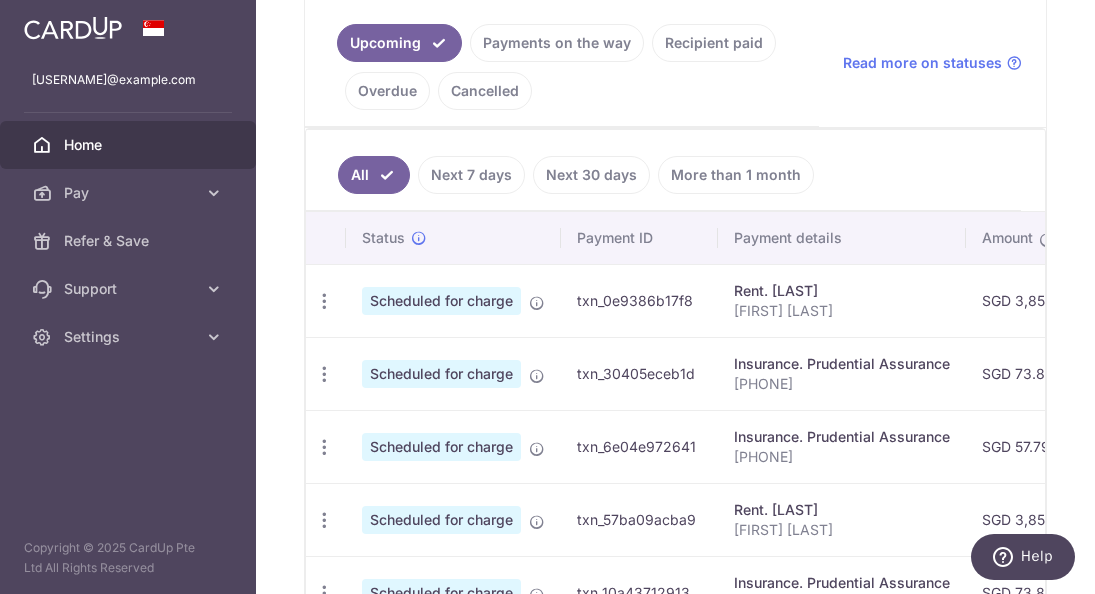 click on "Payments on the way" at bounding box center (557, 43) 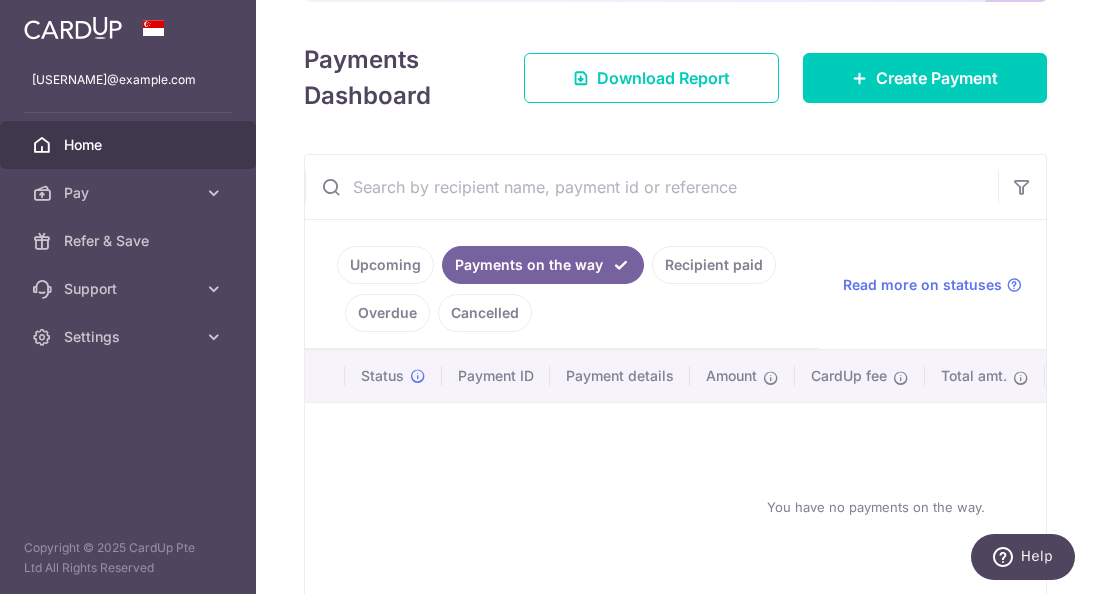scroll, scrollTop: 402, scrollLeft: 0, axis: vertical 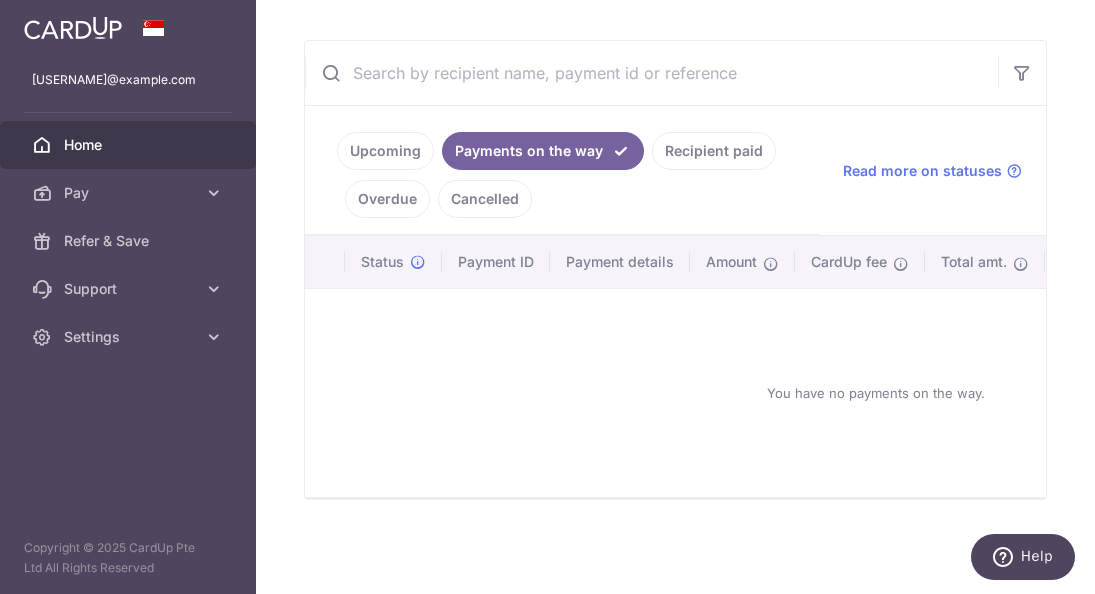 click on "Recipient paid" at bounding box center [714, 151] 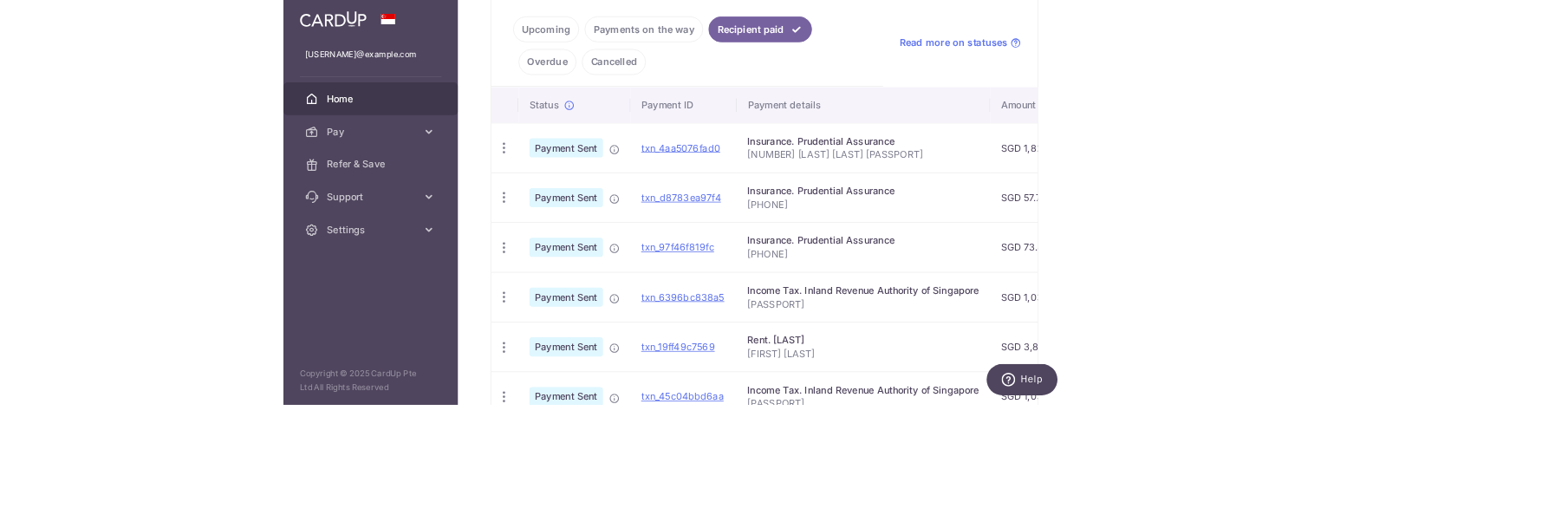 scroll, scrollTop: 394, scrollLeft: 0, axis: vertical 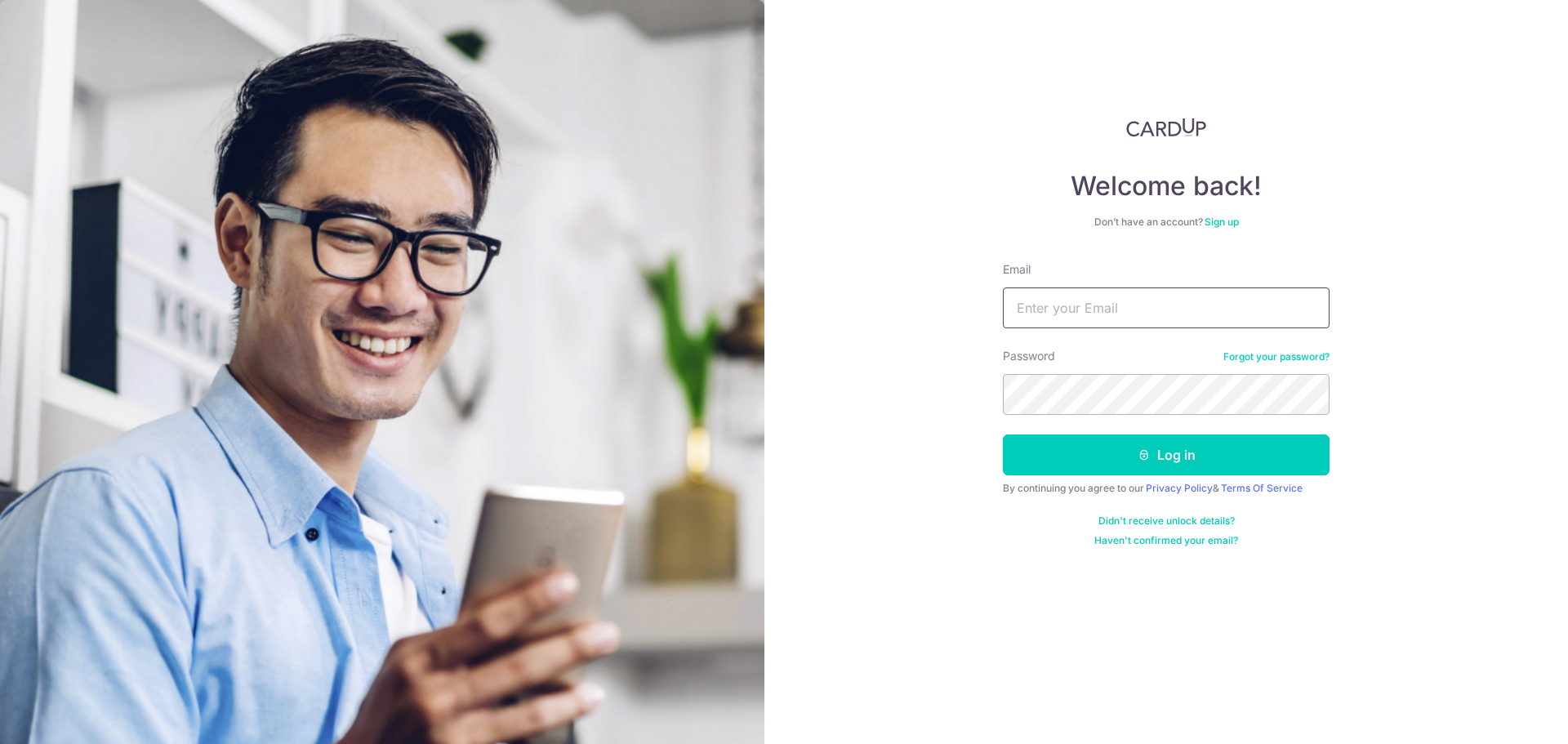 click on "Email" at bounding box center [1166, 308] 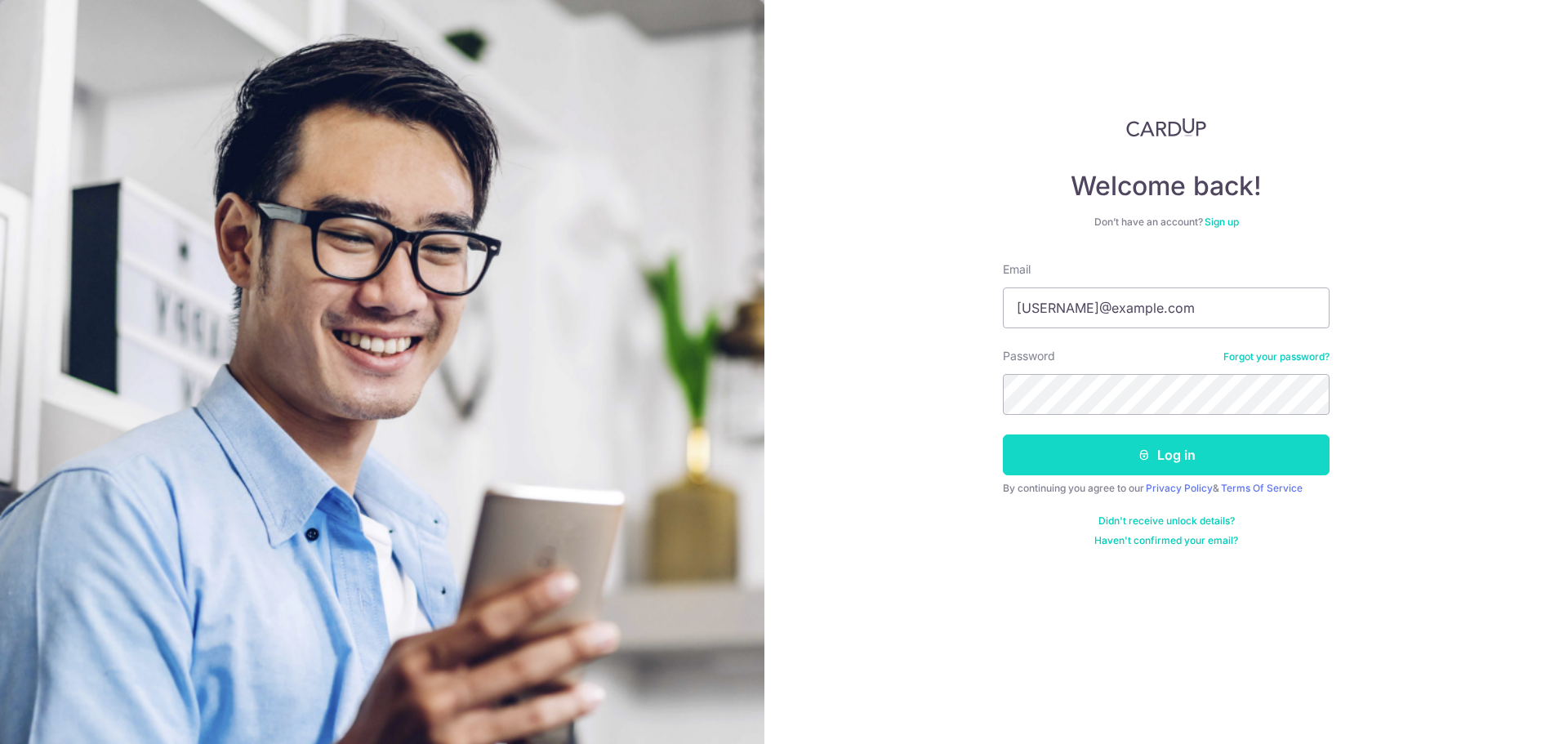 click on "Log in" at bounding box center (1166, 455) 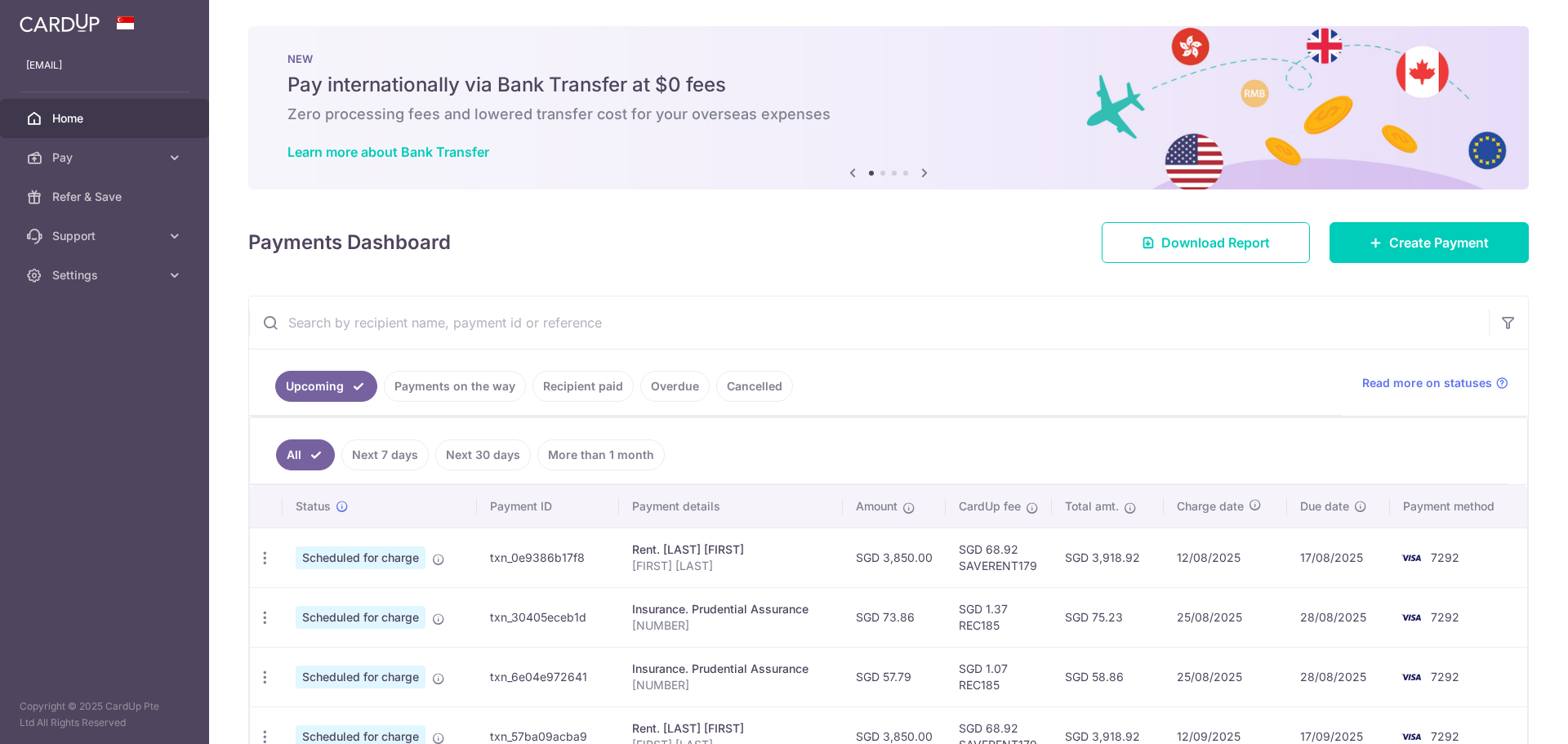 scroll, scrollTop: 0, scrollLeft: 0, axis: both 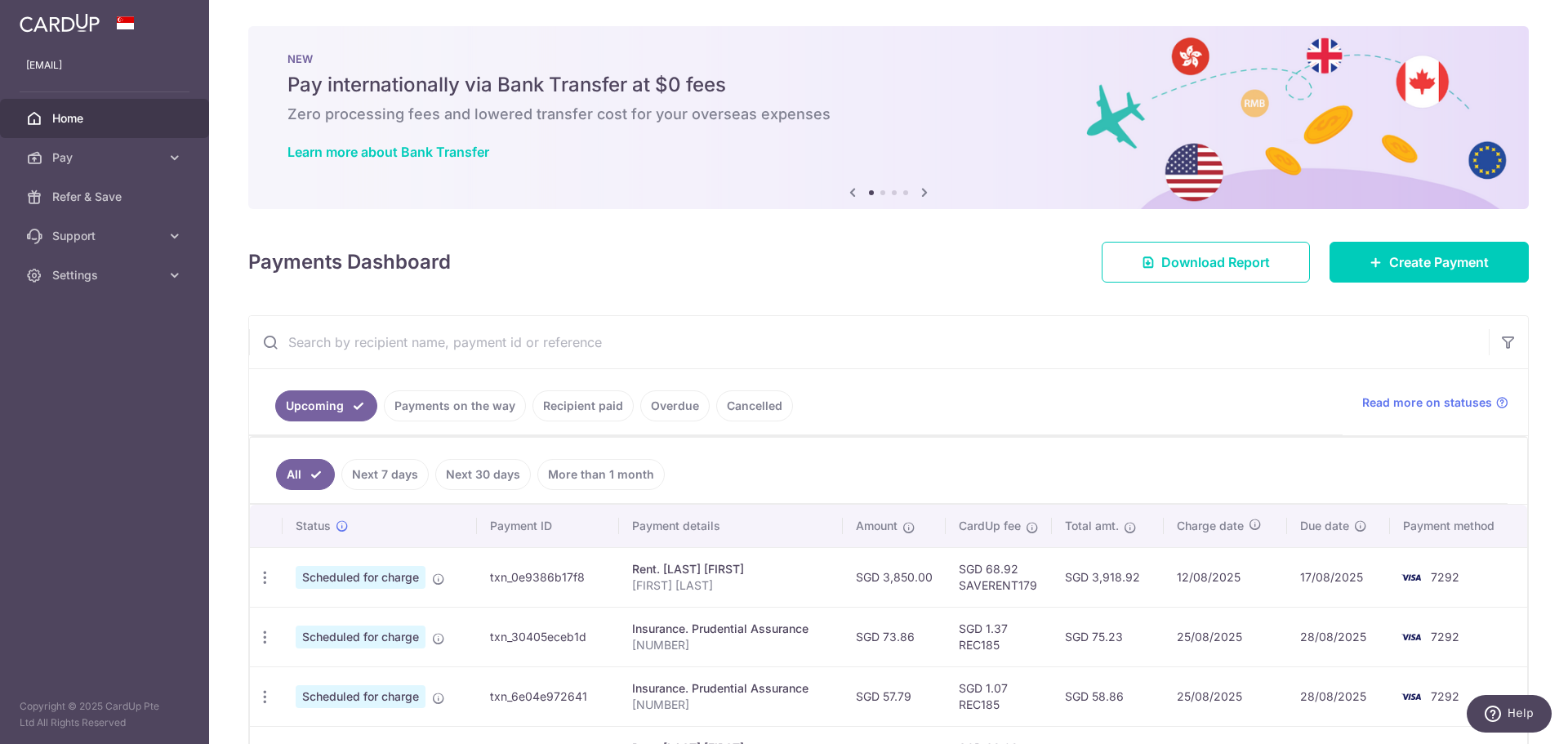 click on "Recipient paid" at bounding box center (583, 406) 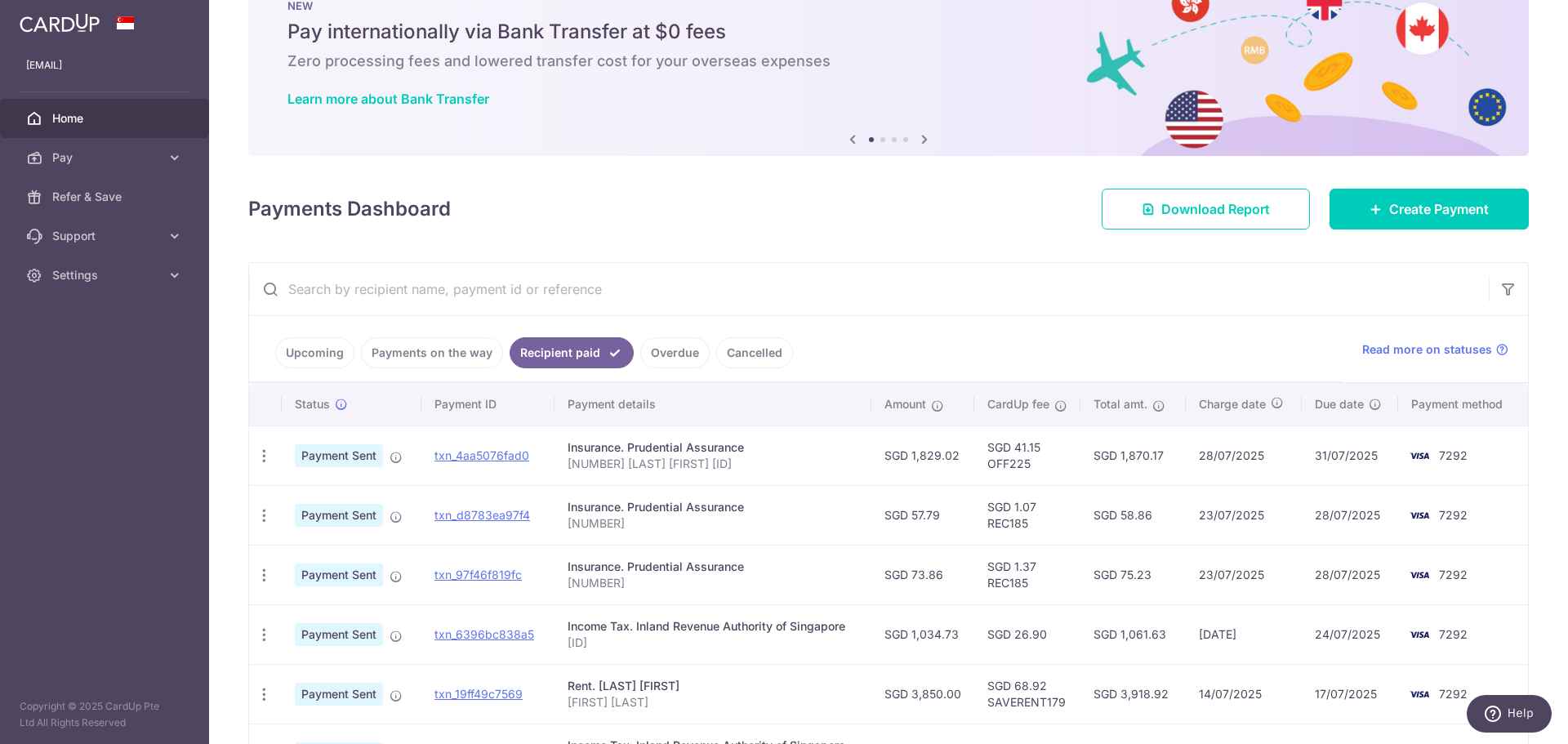 scroll, scrollTop: 82, scrollLeft: 0, axis: vertical 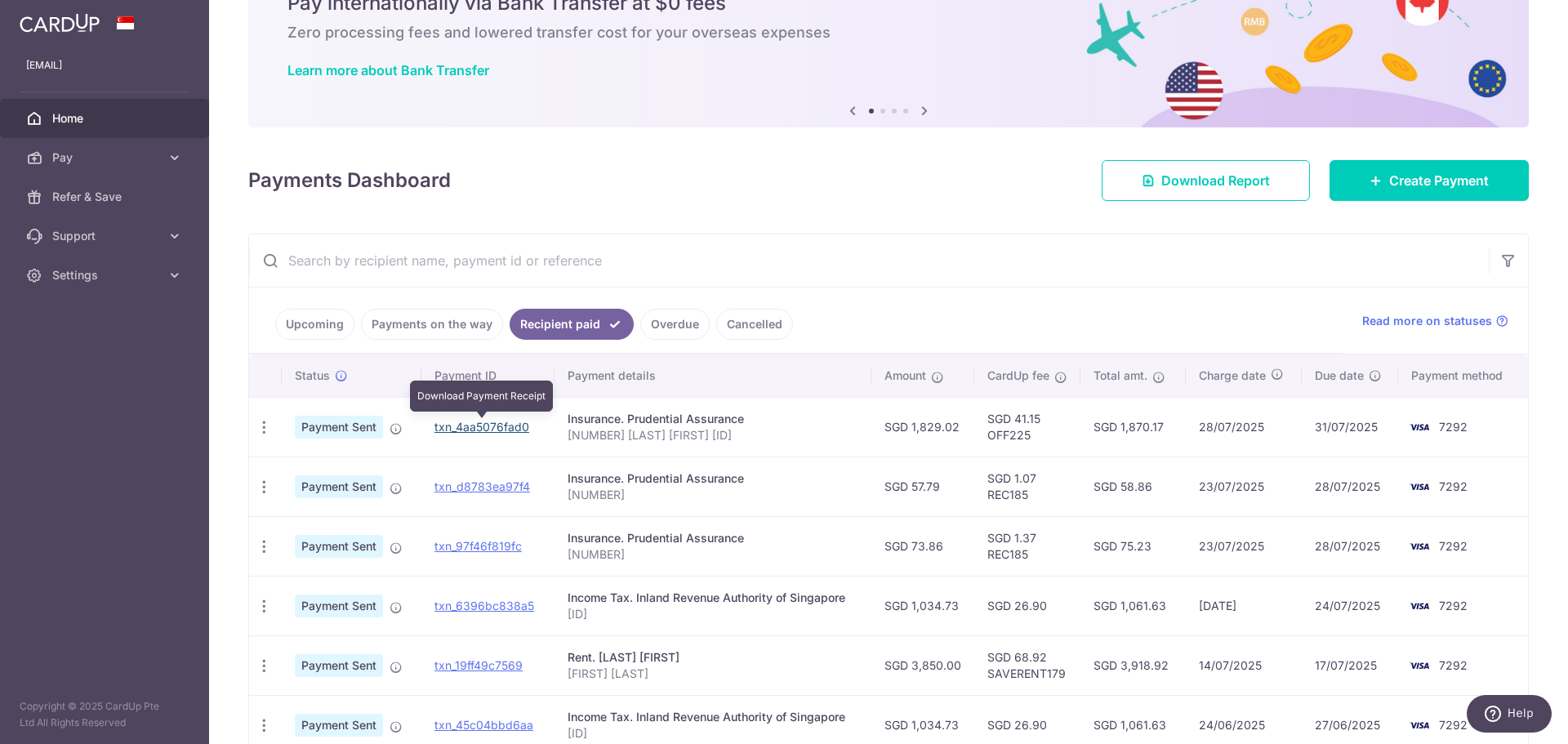 click on "txn_4aa5076fad0" at bounding box center [482, 426] 